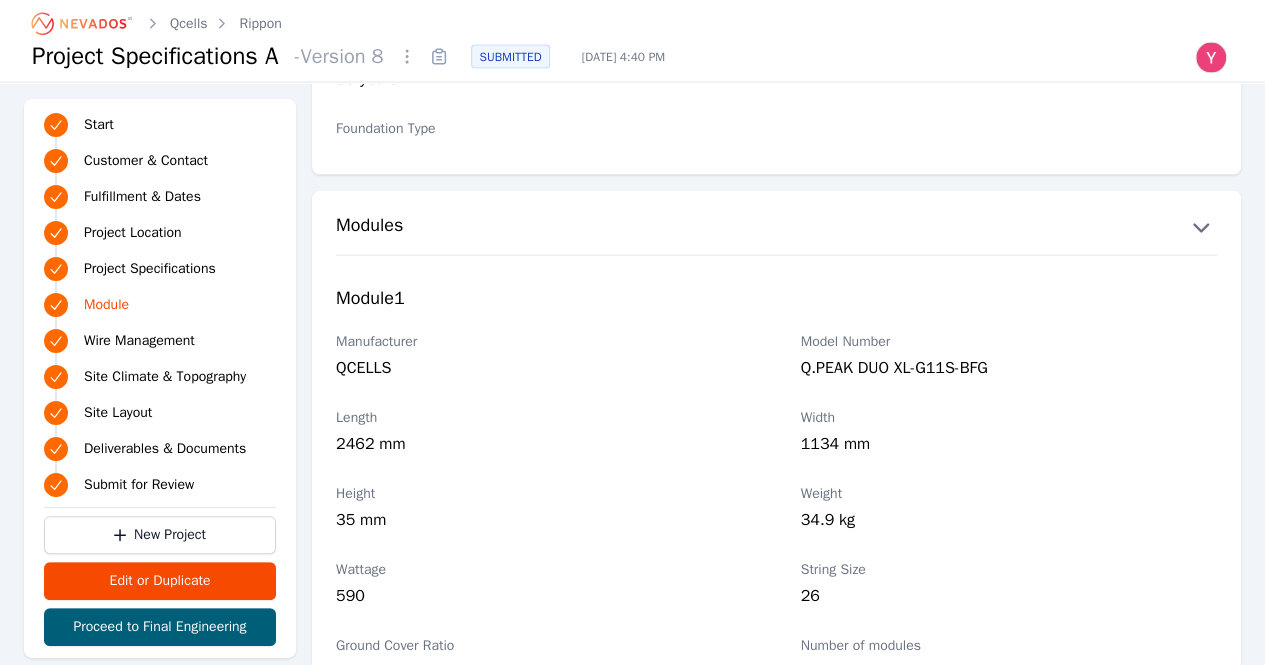 scroll, scrollTop: 2052, scrollLeft: 0, axis: vertical 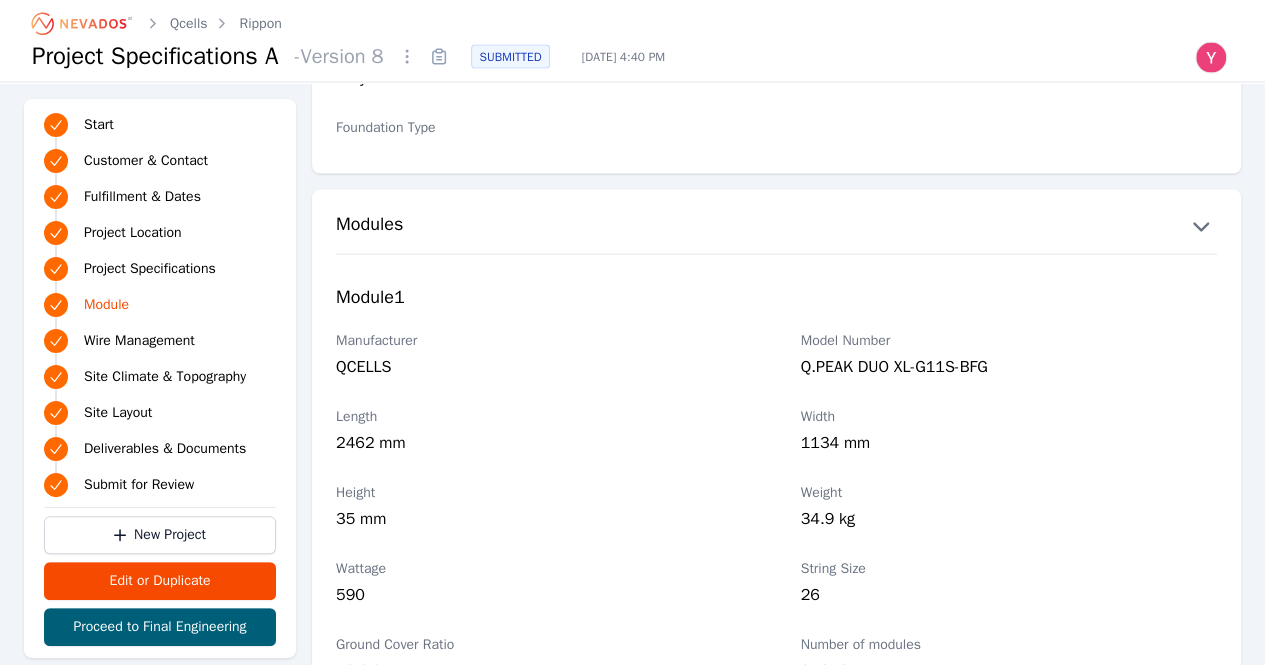 click on "Rippon" at bounding box center (260, 24) 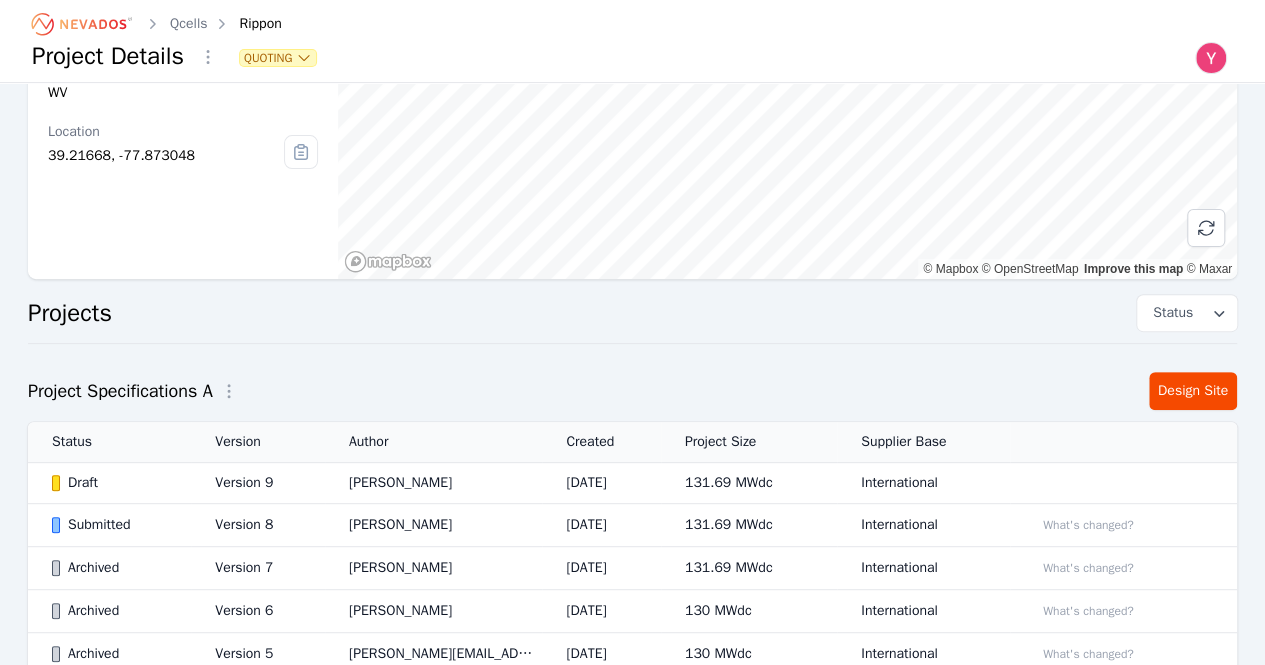 scroll, scrollTop: 225, scrollLeft: 0, axis: vertical 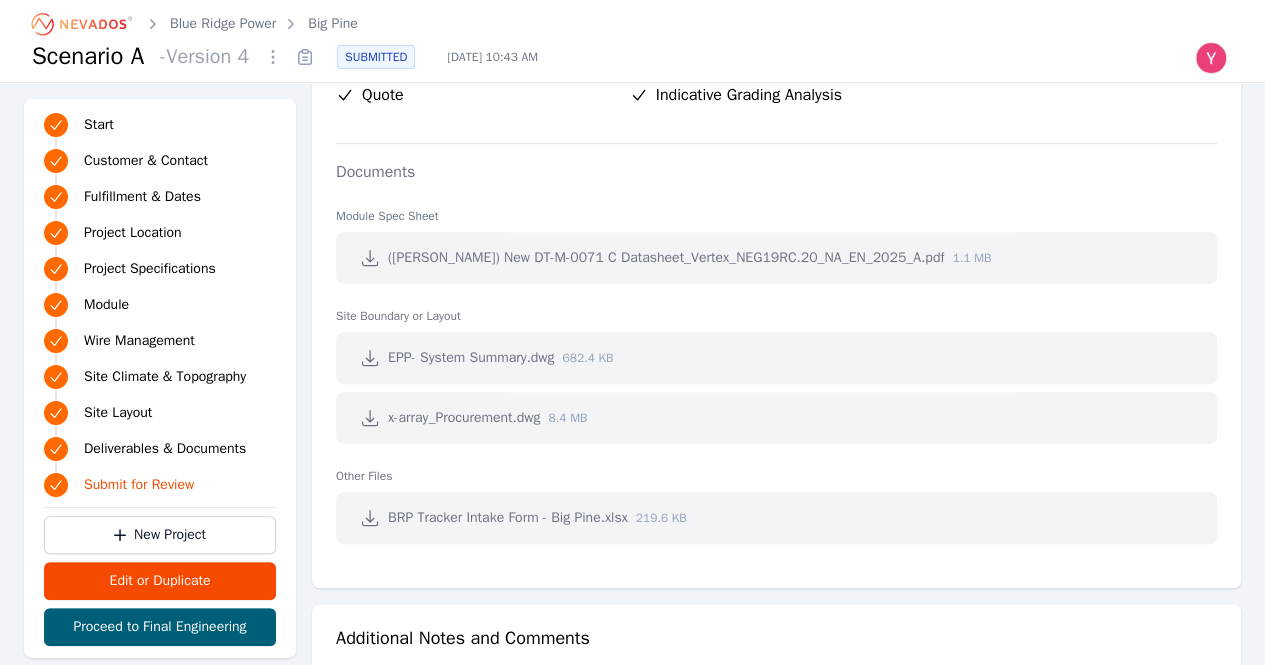 click at bounding box center [370, 518] 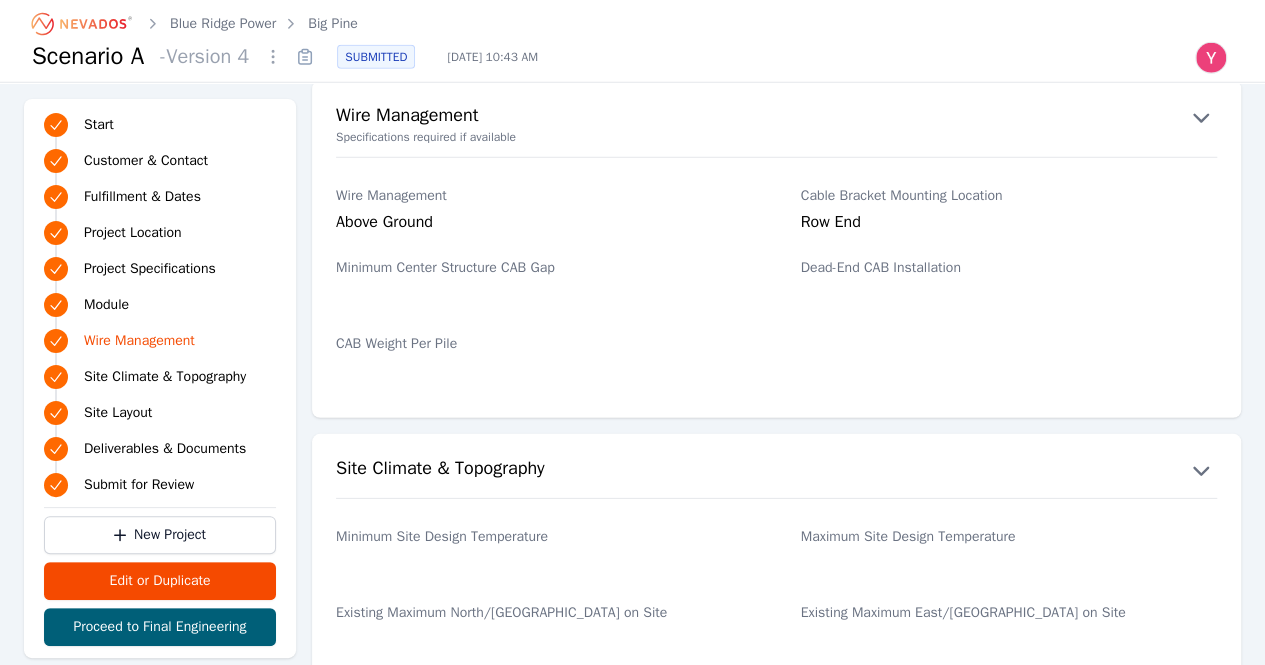scroll, scrollTop: 2777, scrollLeft: 0, axis: vertical 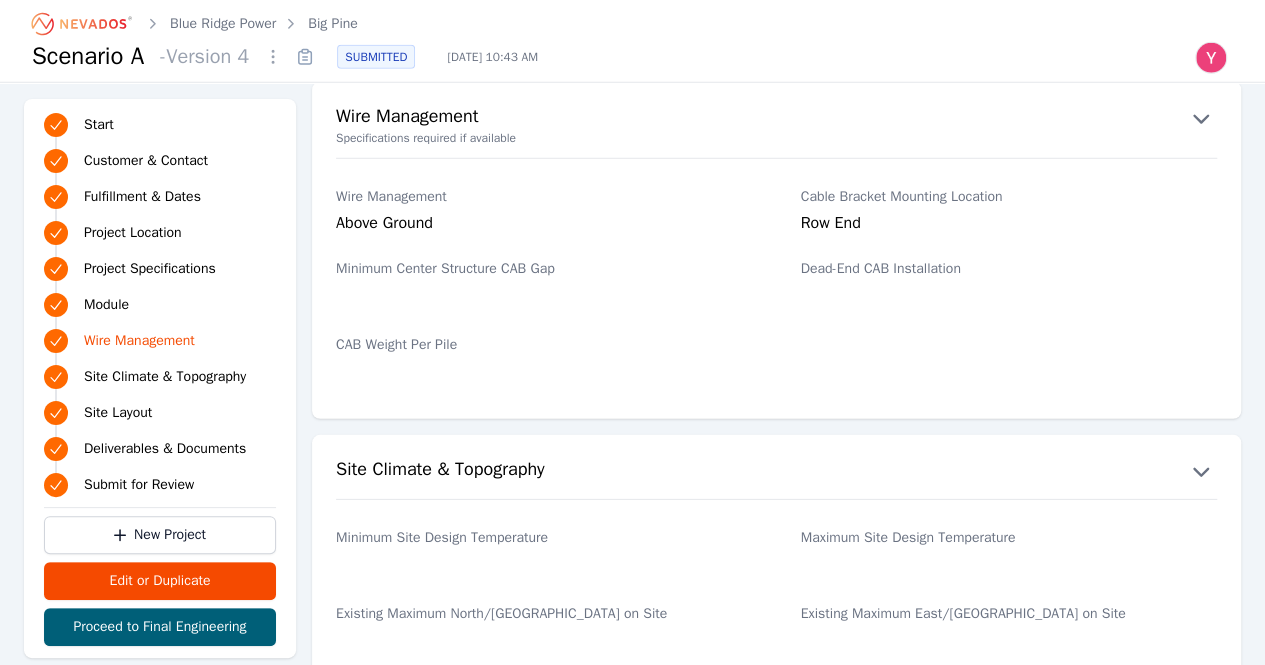click 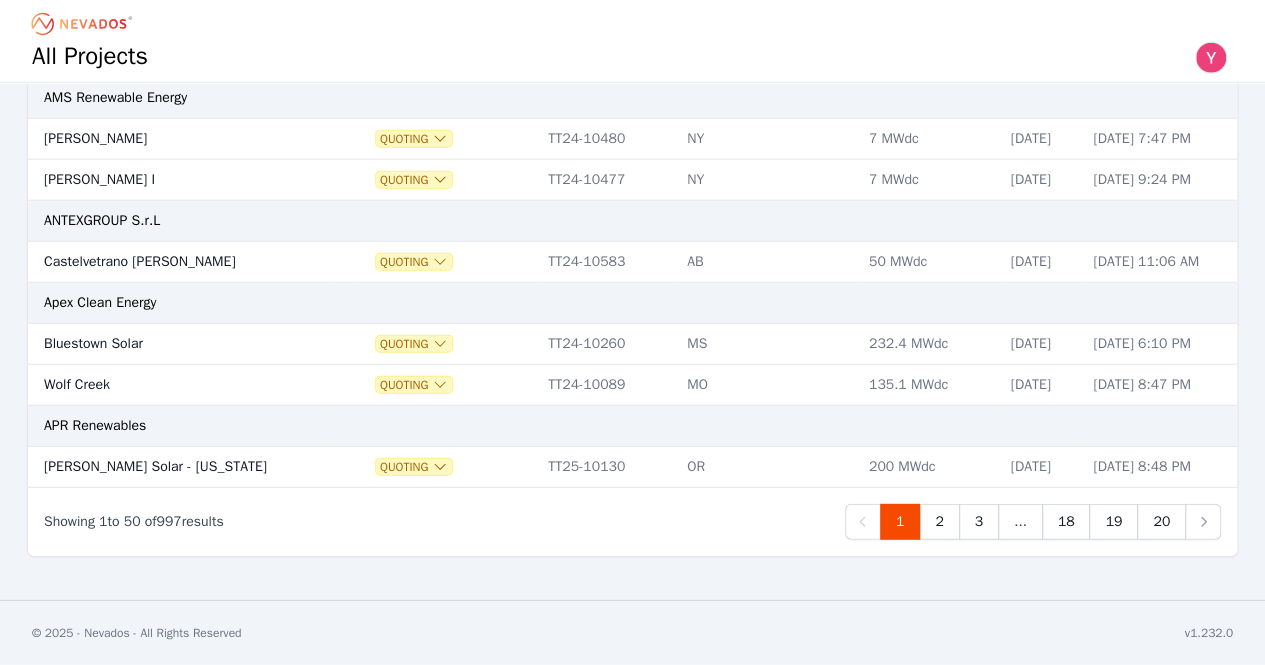 scroll, scrollTop: 0, scrollLeft: 0, axis: both 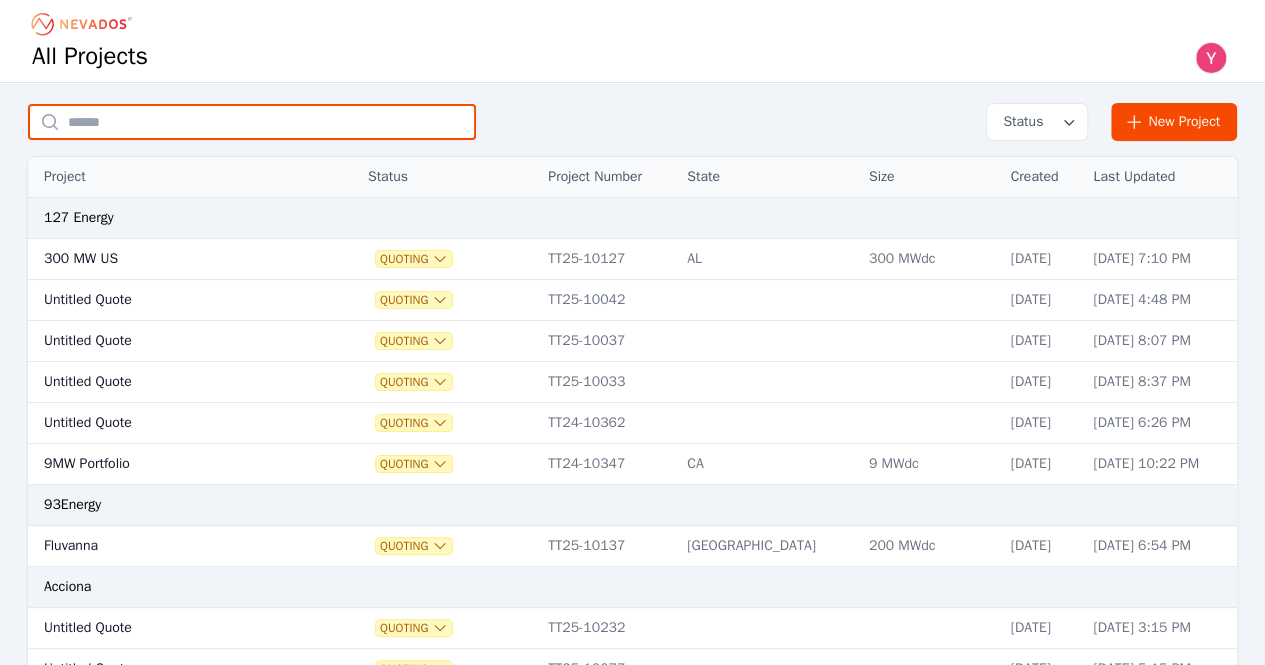 click at bounding box center (252, 122) 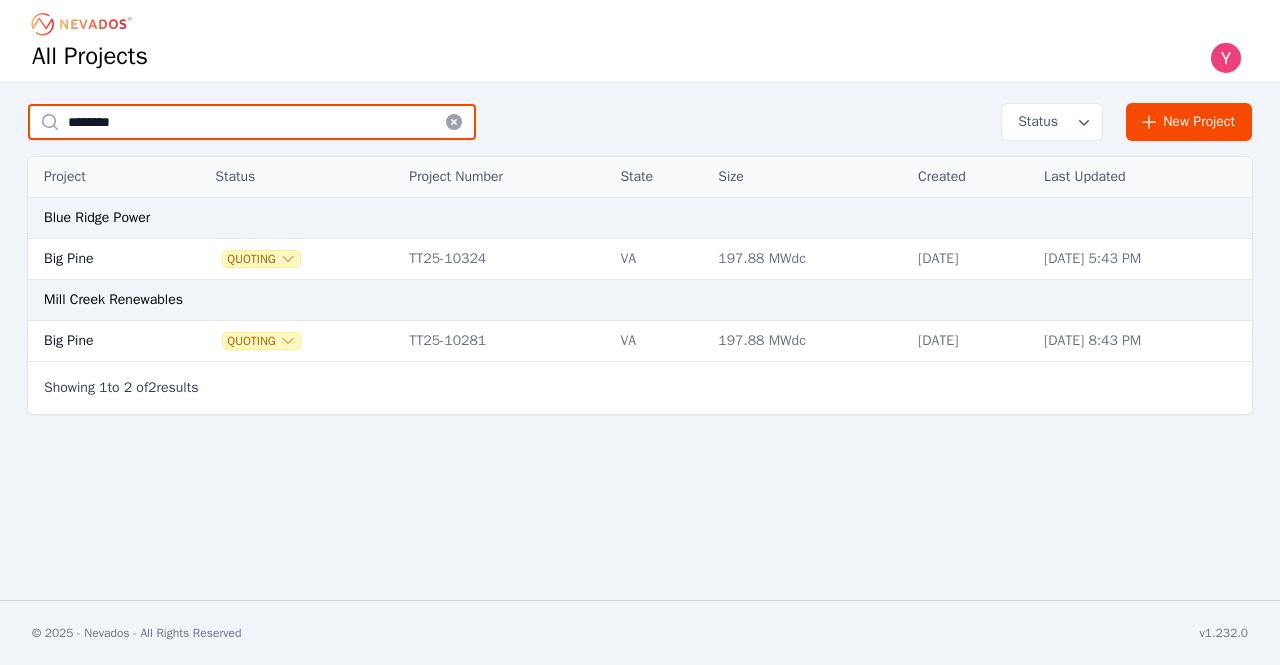 type on "********" 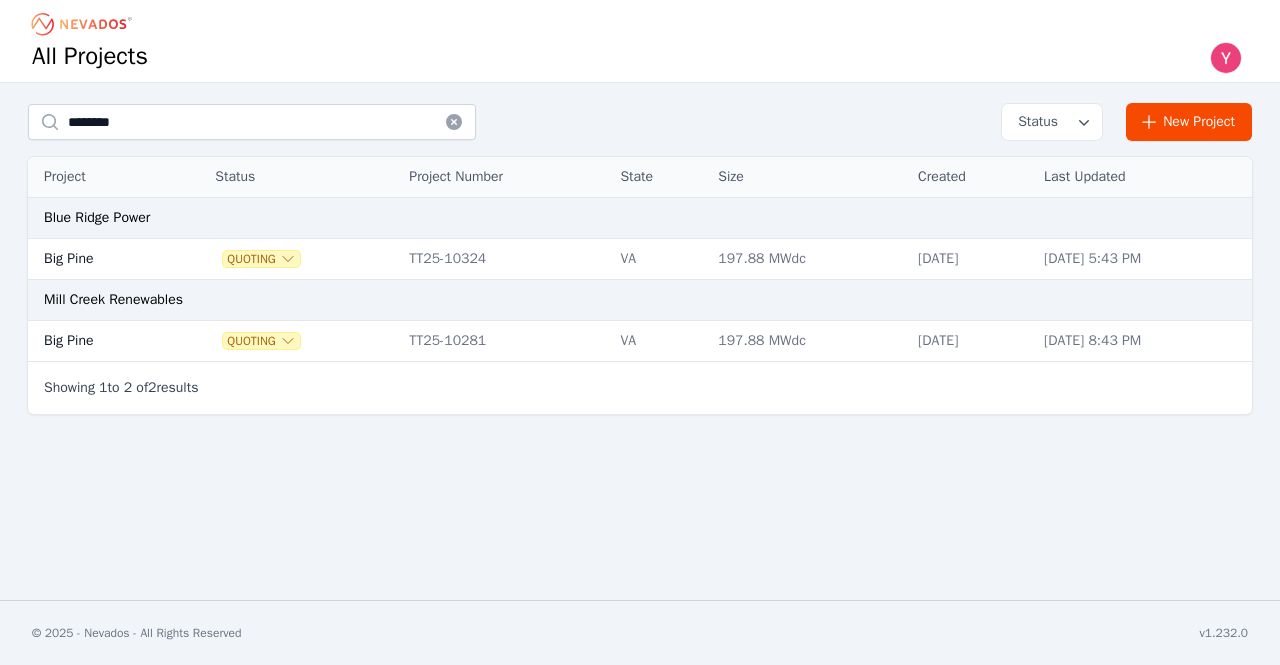click on "TT25-10281" at bounding box center (504, 341) 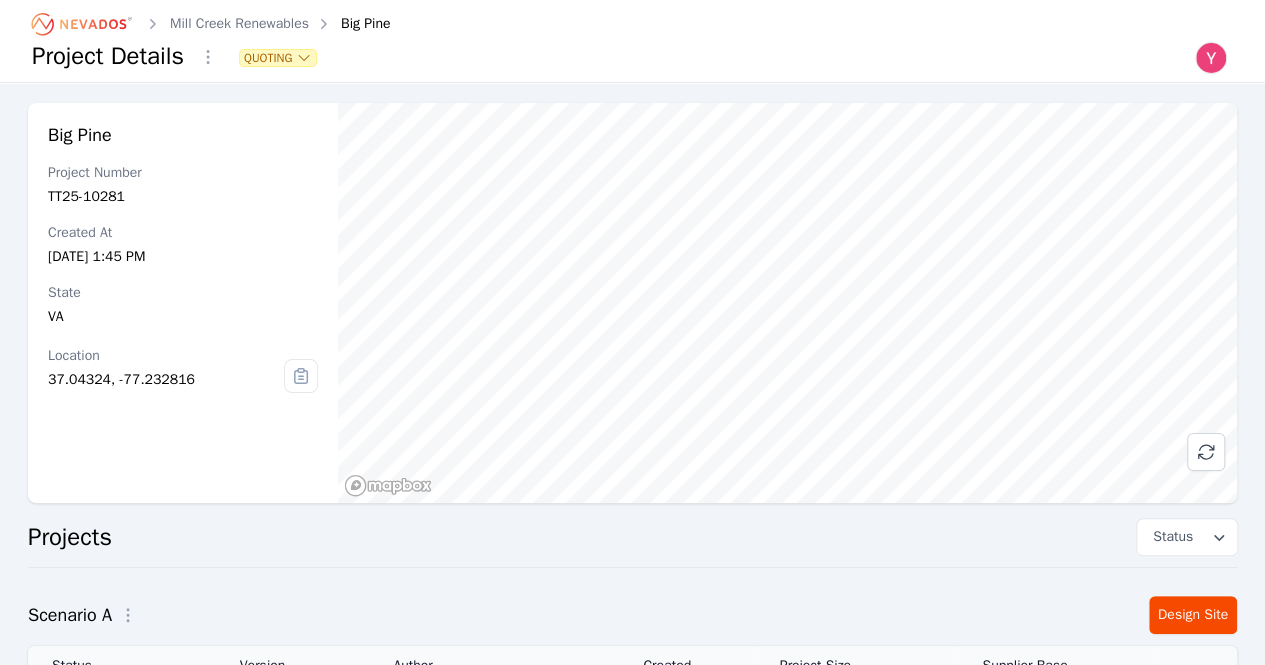 click on "kyle.macdougall@nevados.solar" at bounding box center [494, 707] 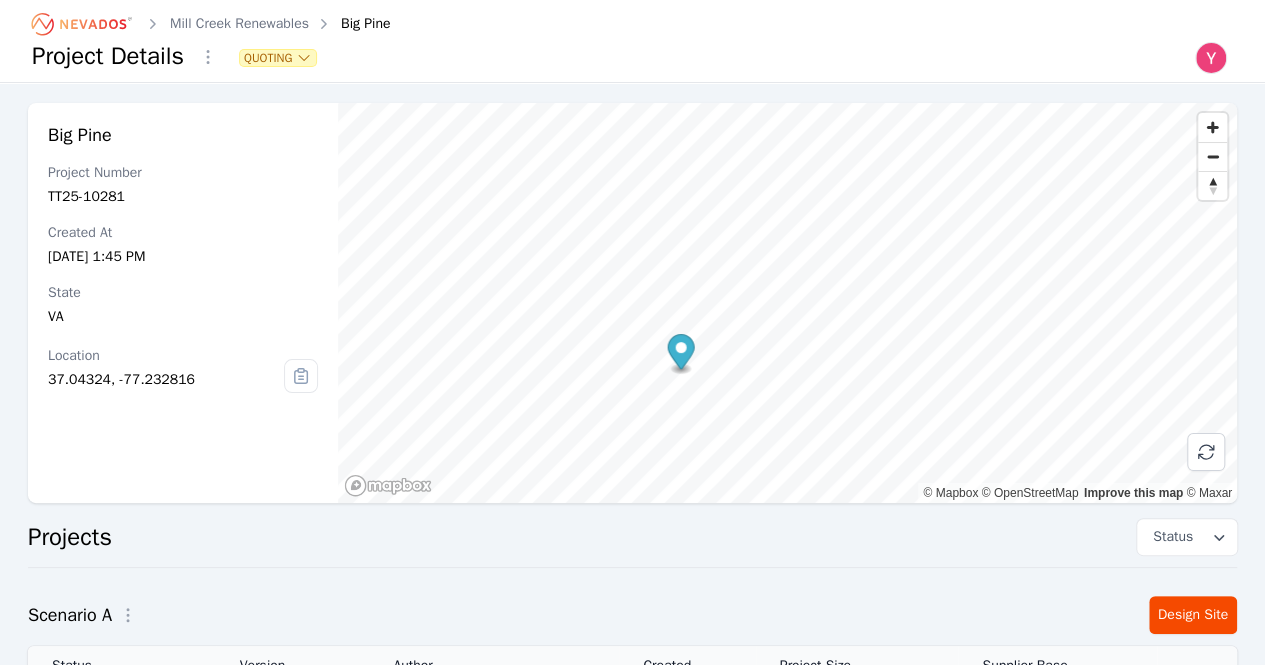 scroll, scrollTop: 217, scrollLeft: 0, axis: vertical 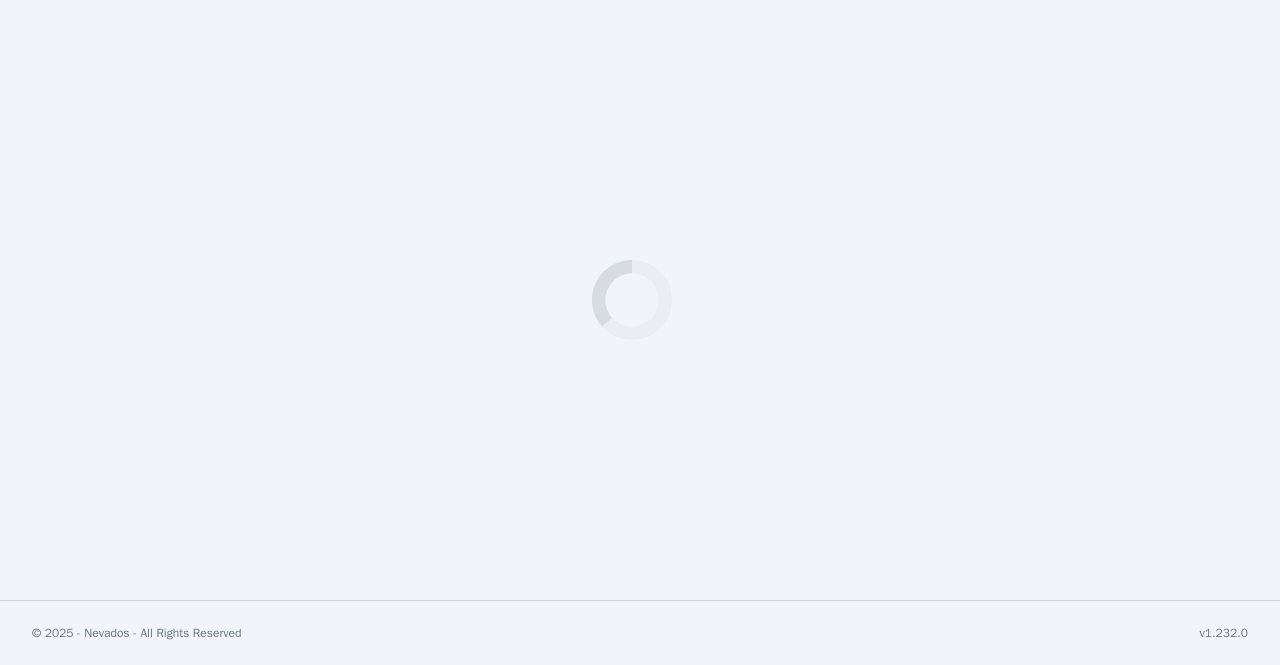click on "Loading" at bounding box center (640, 300) 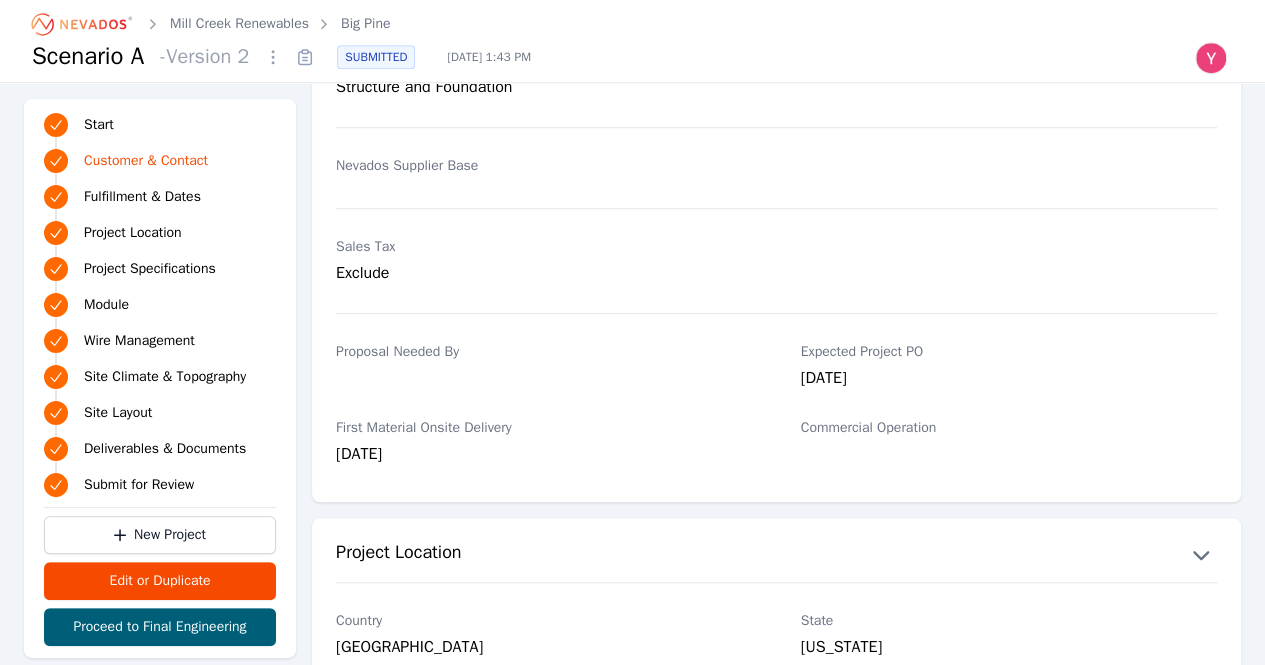 scroll, scrollTop: 0, scrollLeft: 0, axis: both 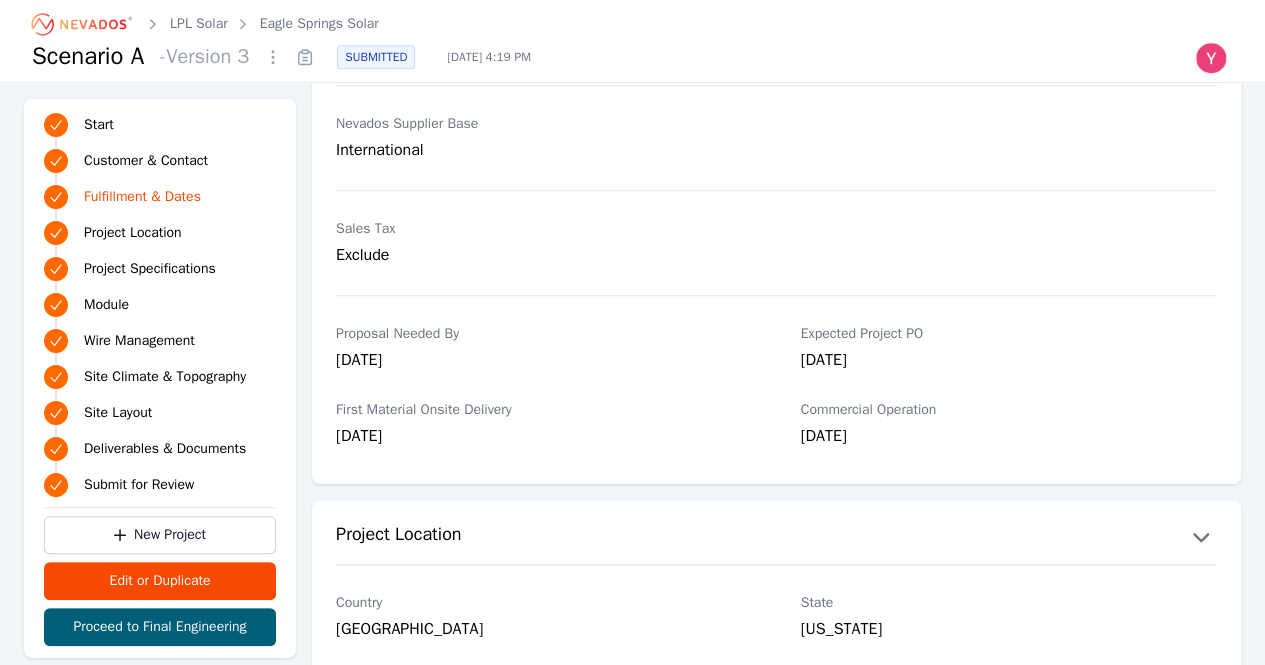 click on "State" at bounding box center (1009, 603) 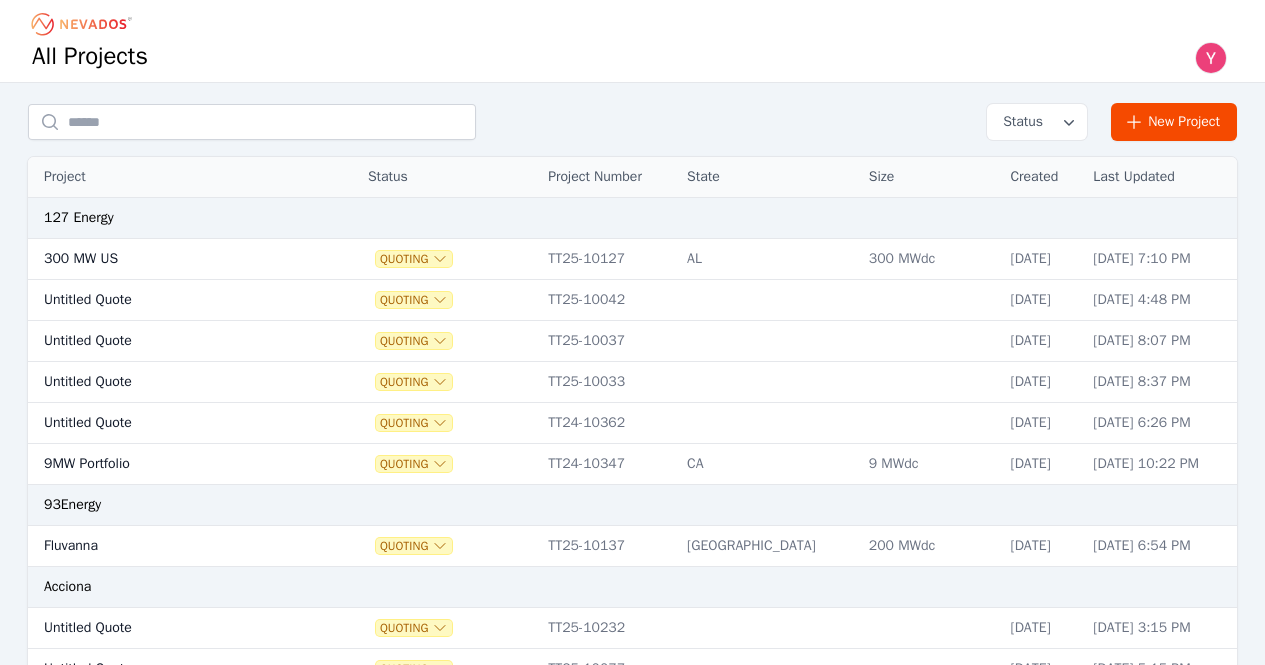 scroll, scrollTop: 0, scrollLeft: 0, axis: both 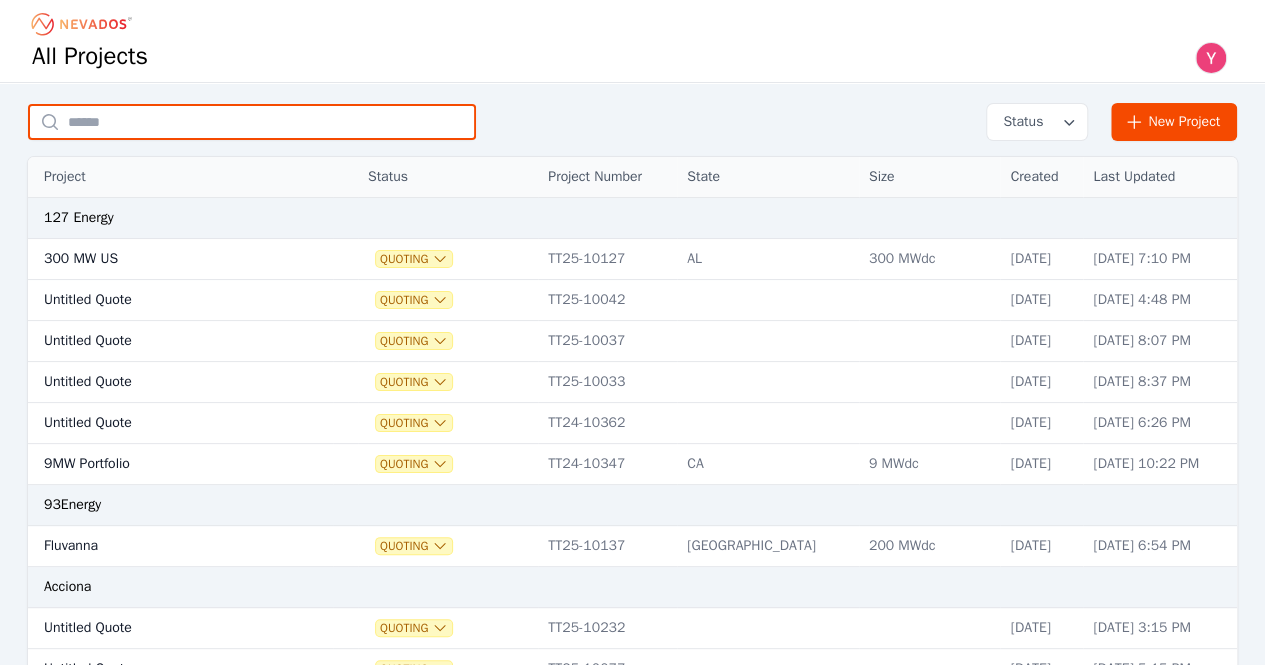 click at bounding box center (252, 122) 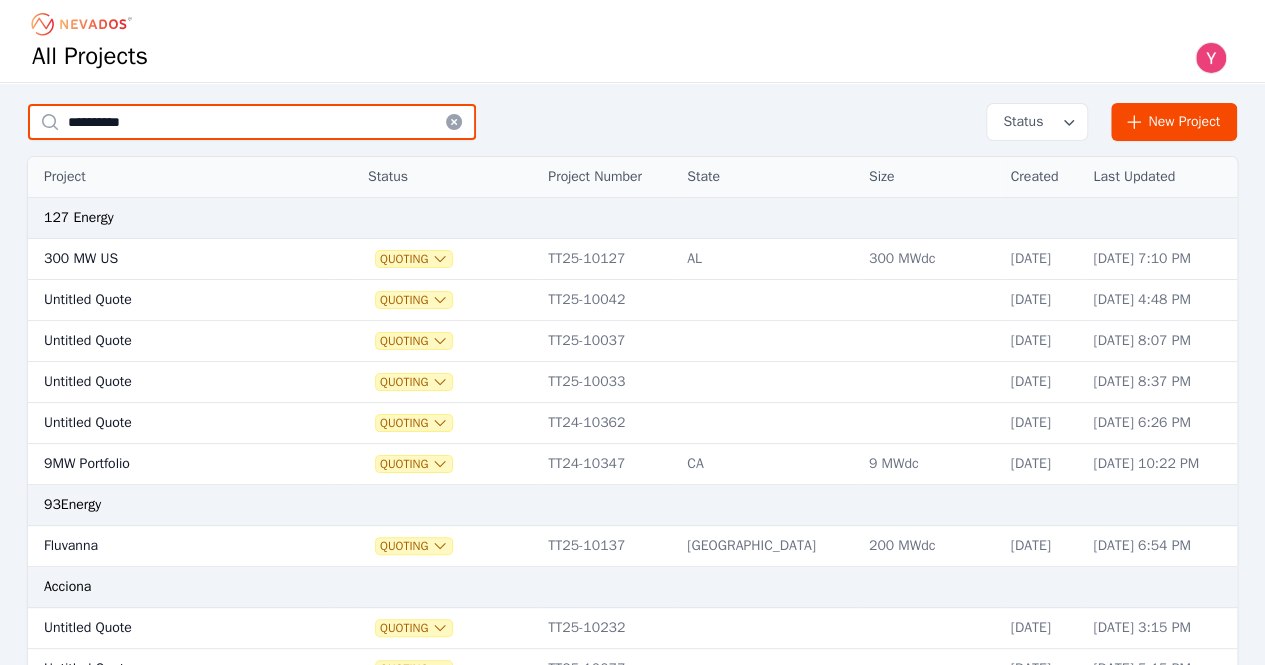 type on "**********" 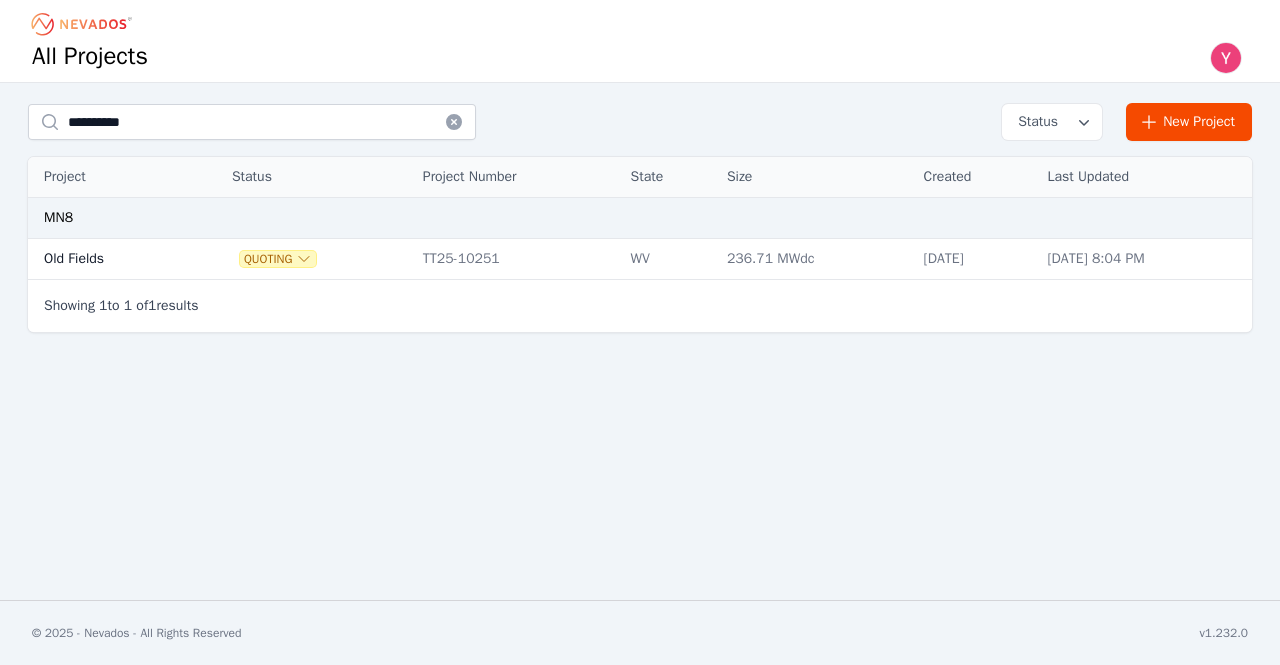 click on "TT25-10251" at bounding box center (517, 259) 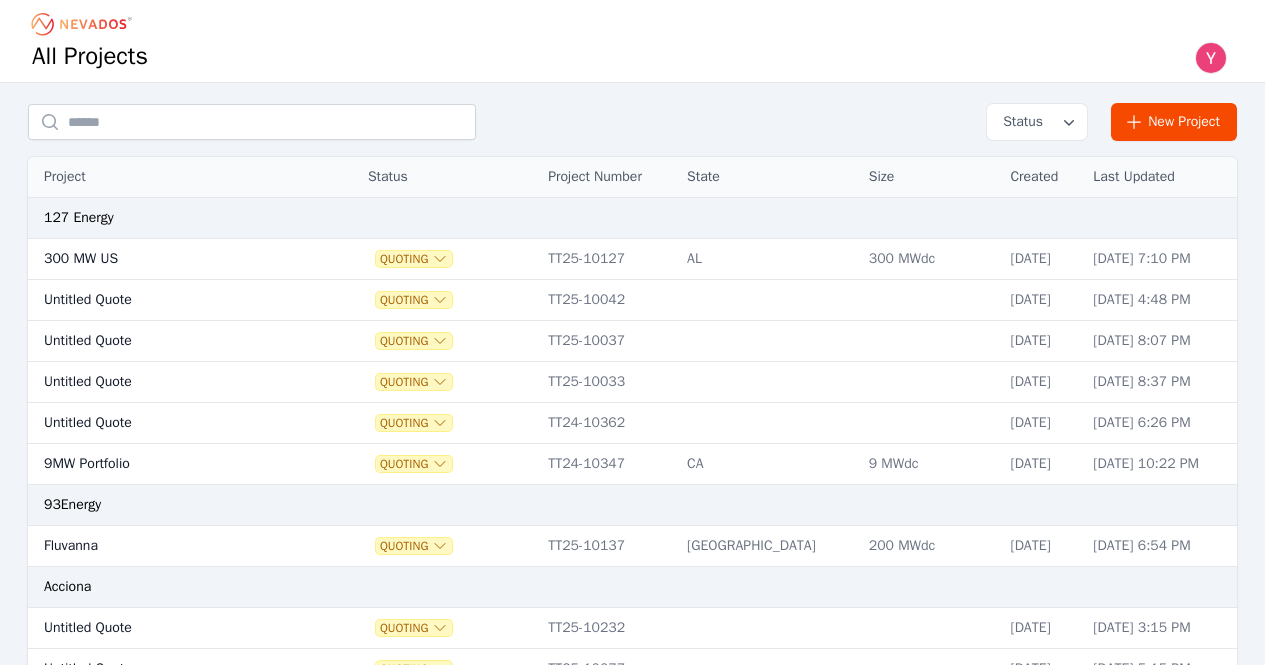 scroll, scrollTop: 0, scrollLeft: 0, axis: both 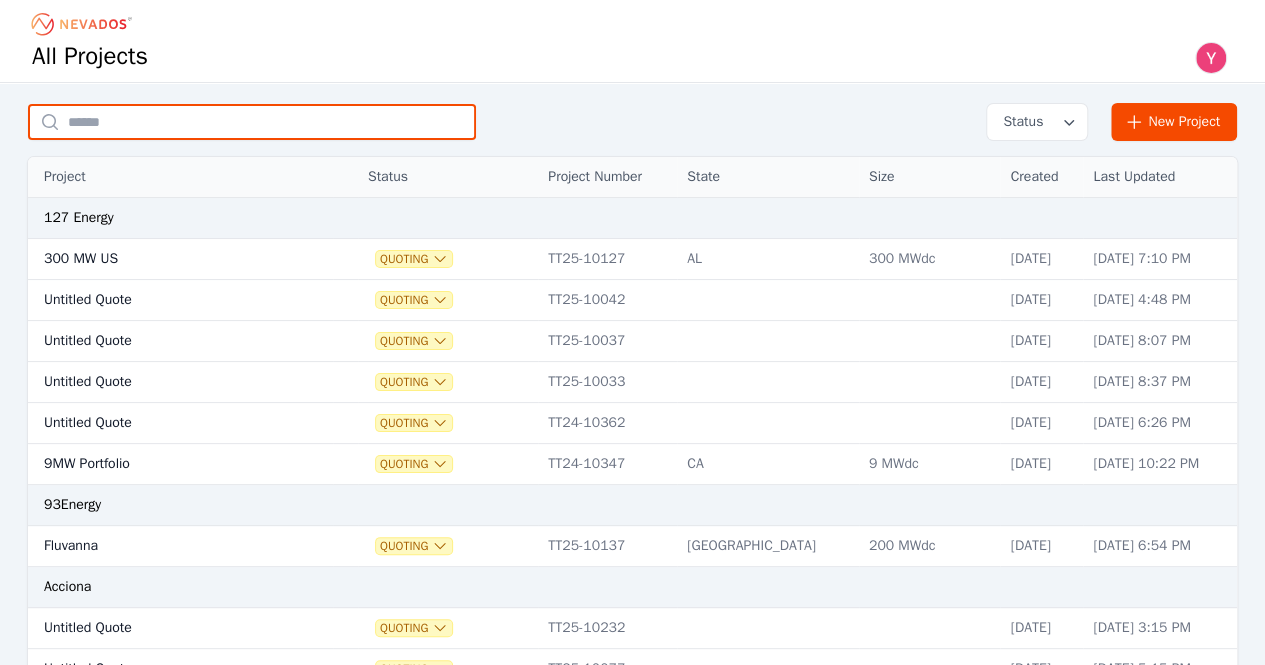 click at bounding box center (252, 122) 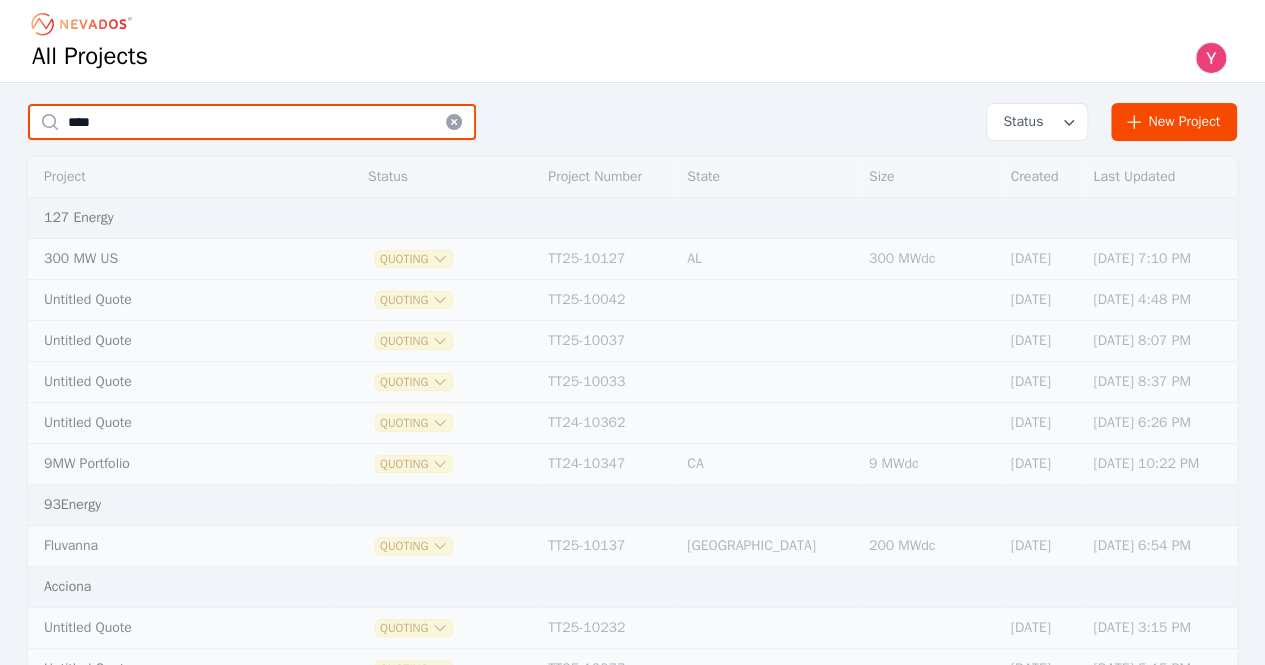 type on "*******" 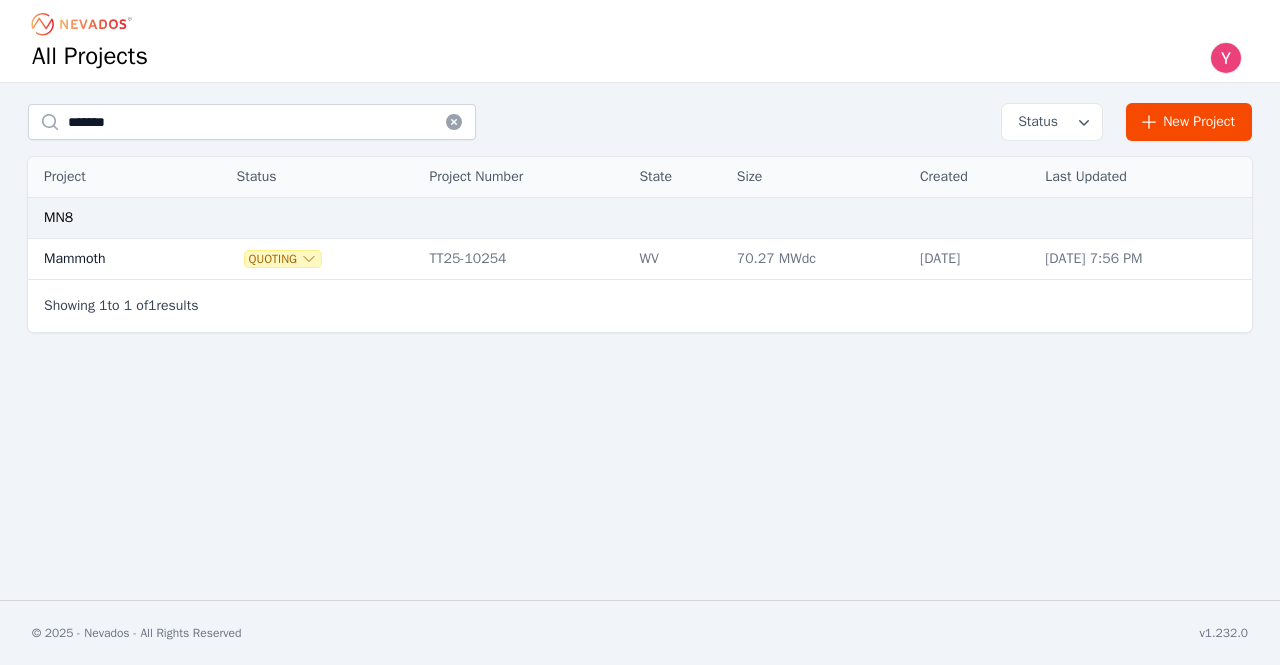 click on "Mammoth" at bounding box center (109, 259) 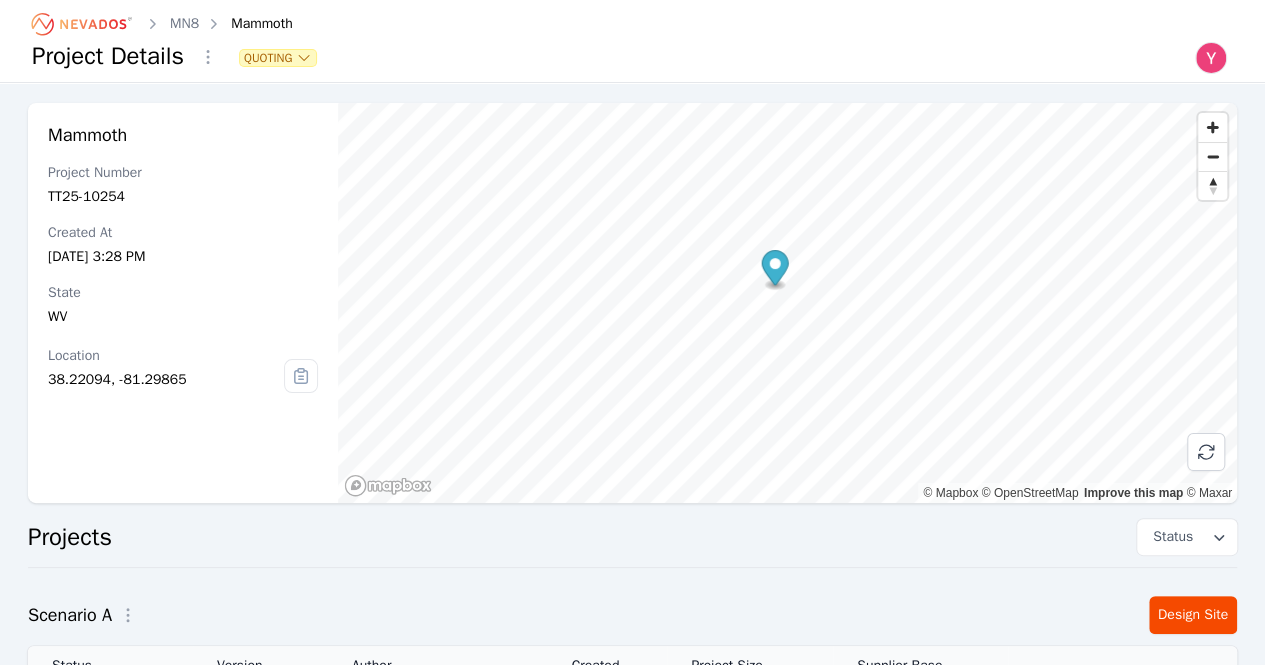 scroll, scrollTop: 262, scrollLeft: 0, axis: vertical 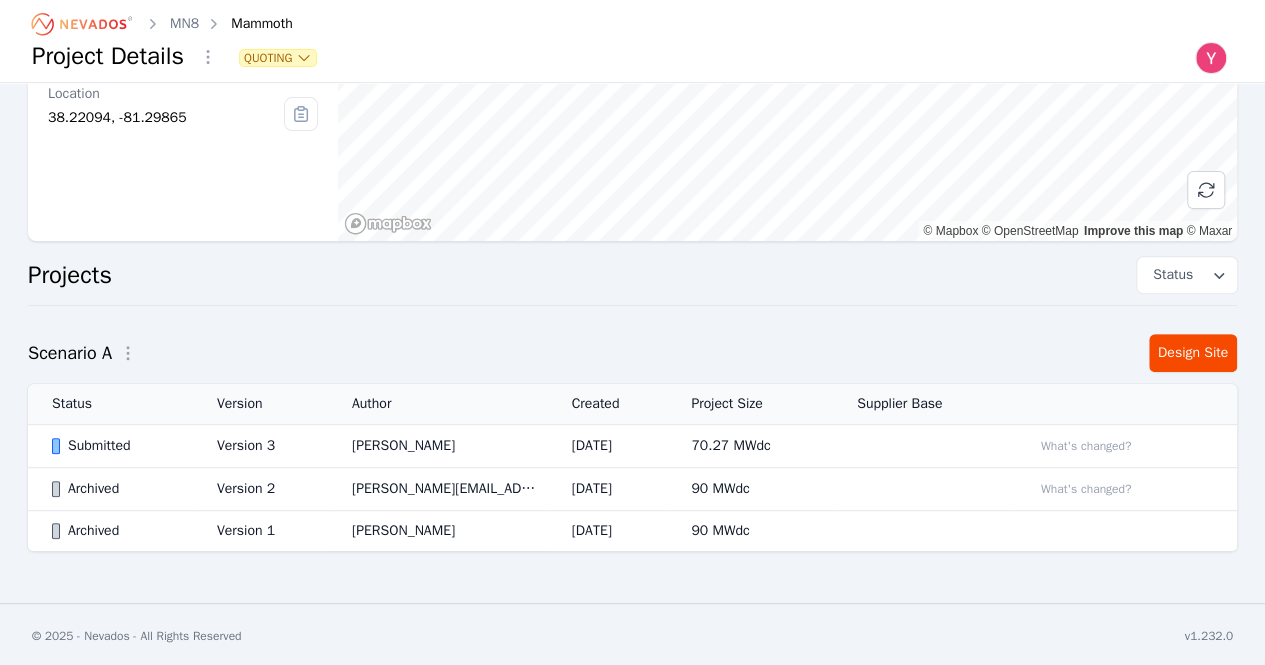 click on "[PERSON_NAME]" at bounding box center [438, 446] 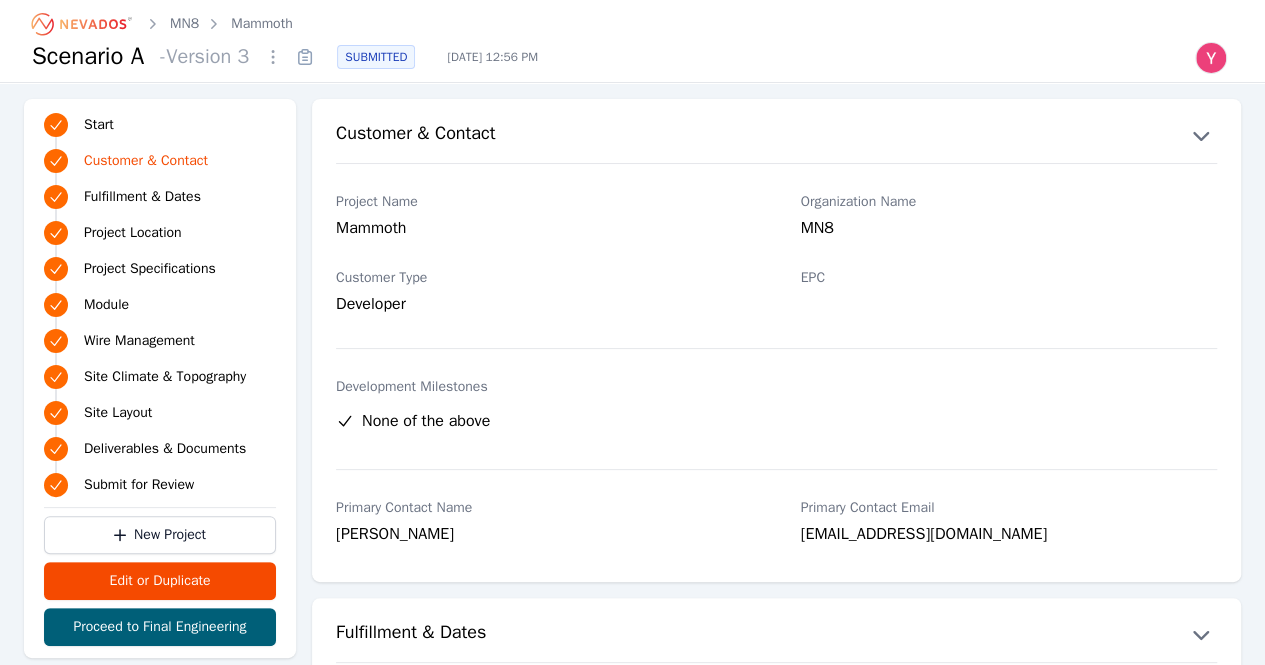 click on "Customer Type   Developer" at bounding box center [544, 294] 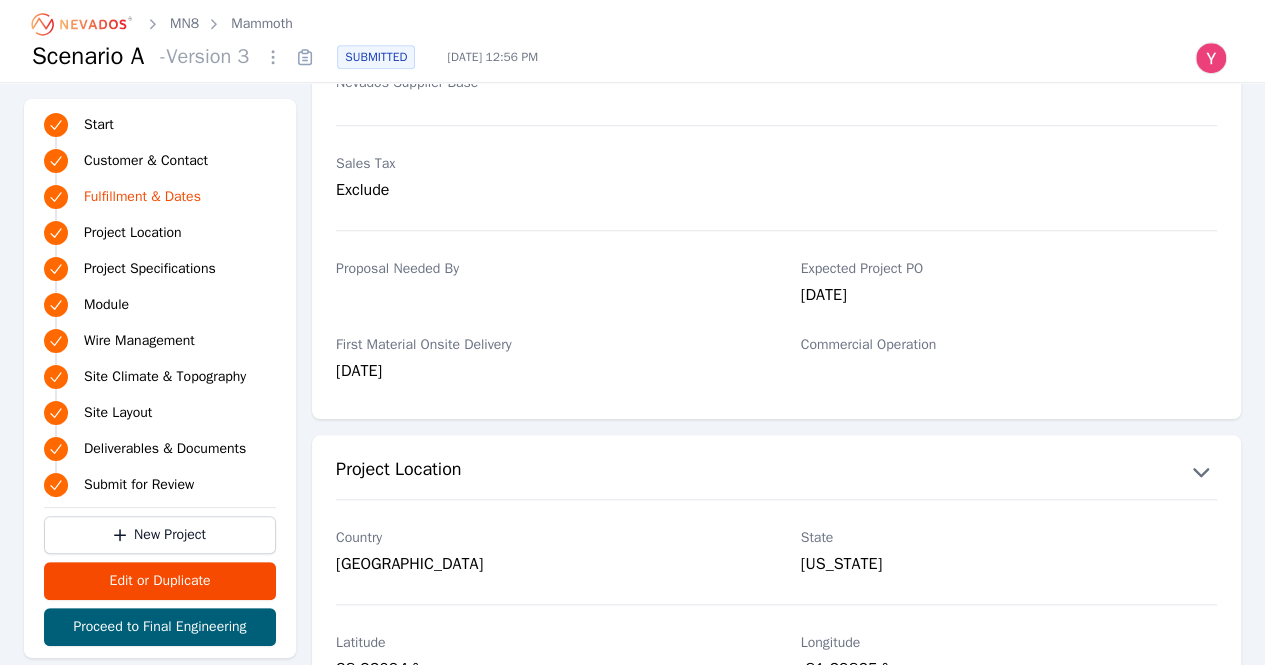 scroll, scrollTop: 726, scrollLeft: 0, axis: vertical 